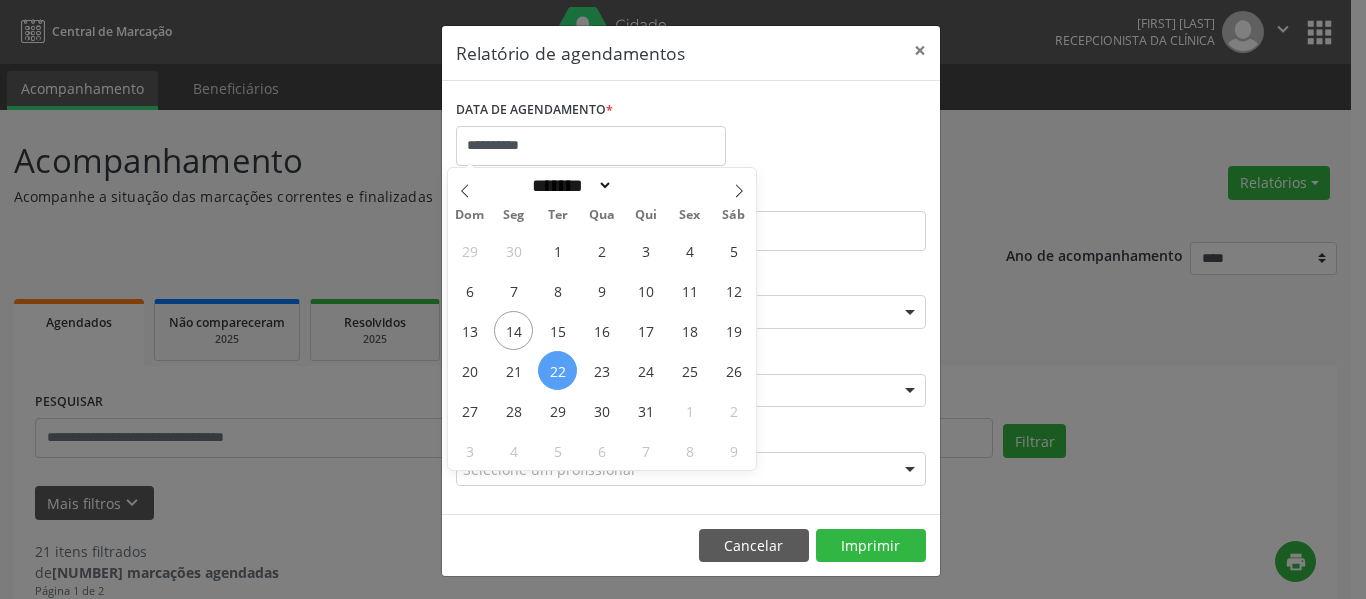 select on "*" 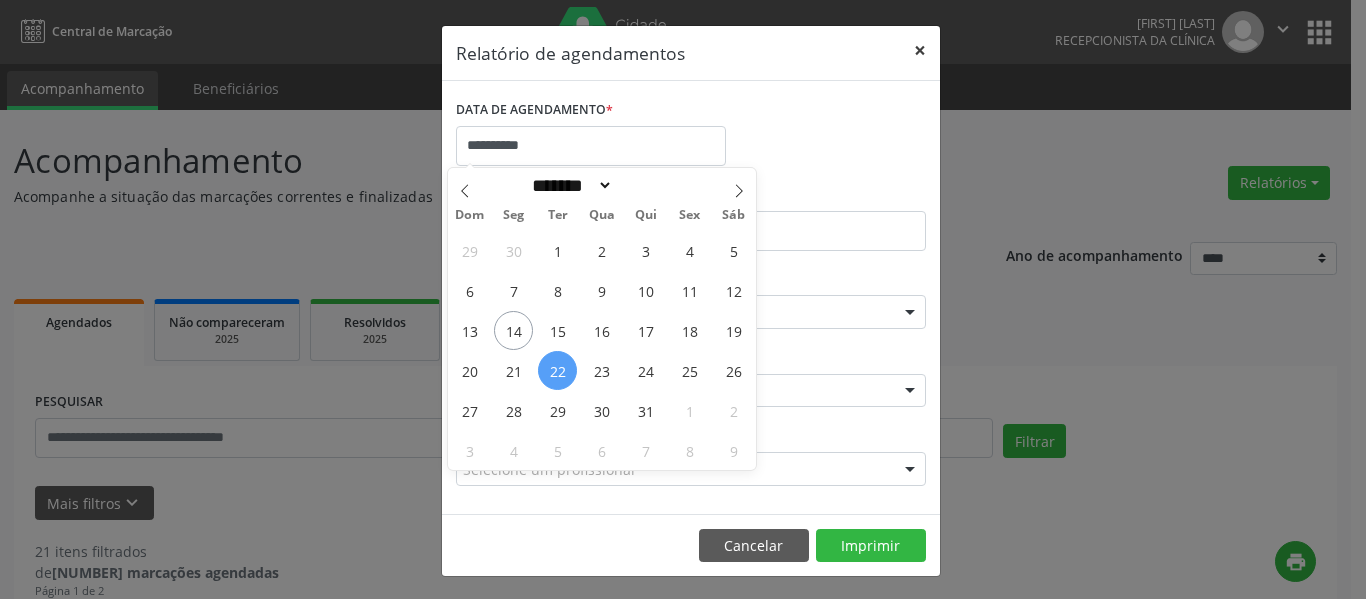 click on "×" at bounding box center (920, 50) 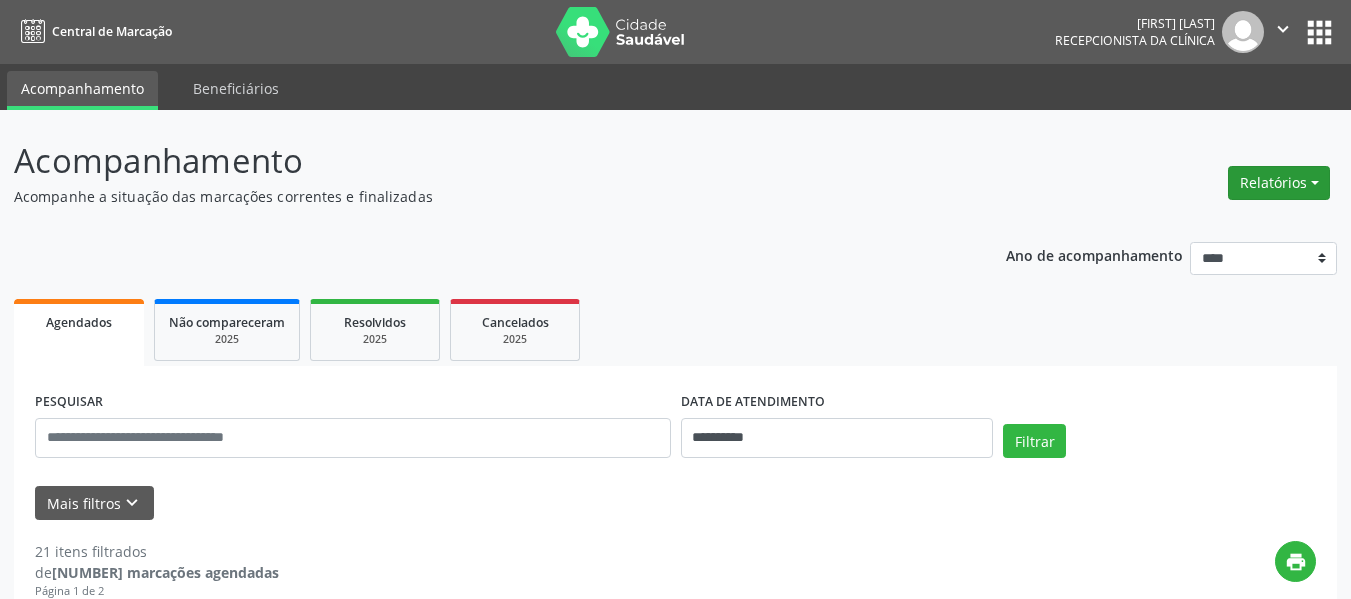 click on "Relatórios" at bounding box center [1279, 183] 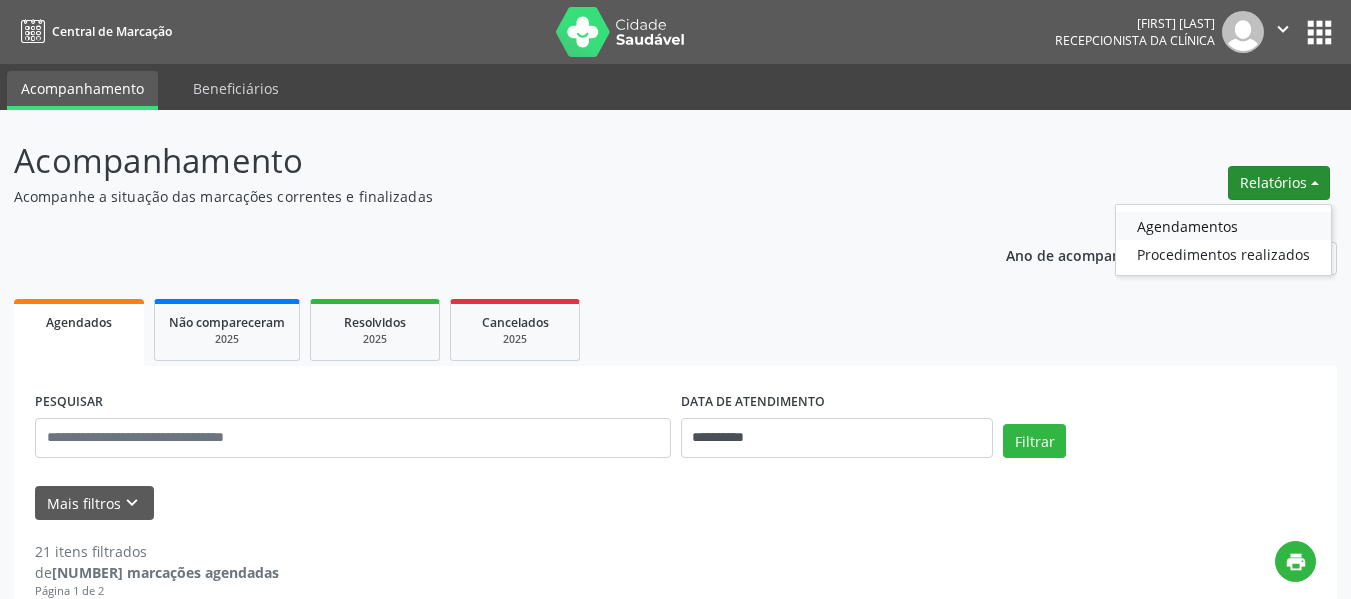 click on "Agendamentos" at bounding box center [1223, 226] 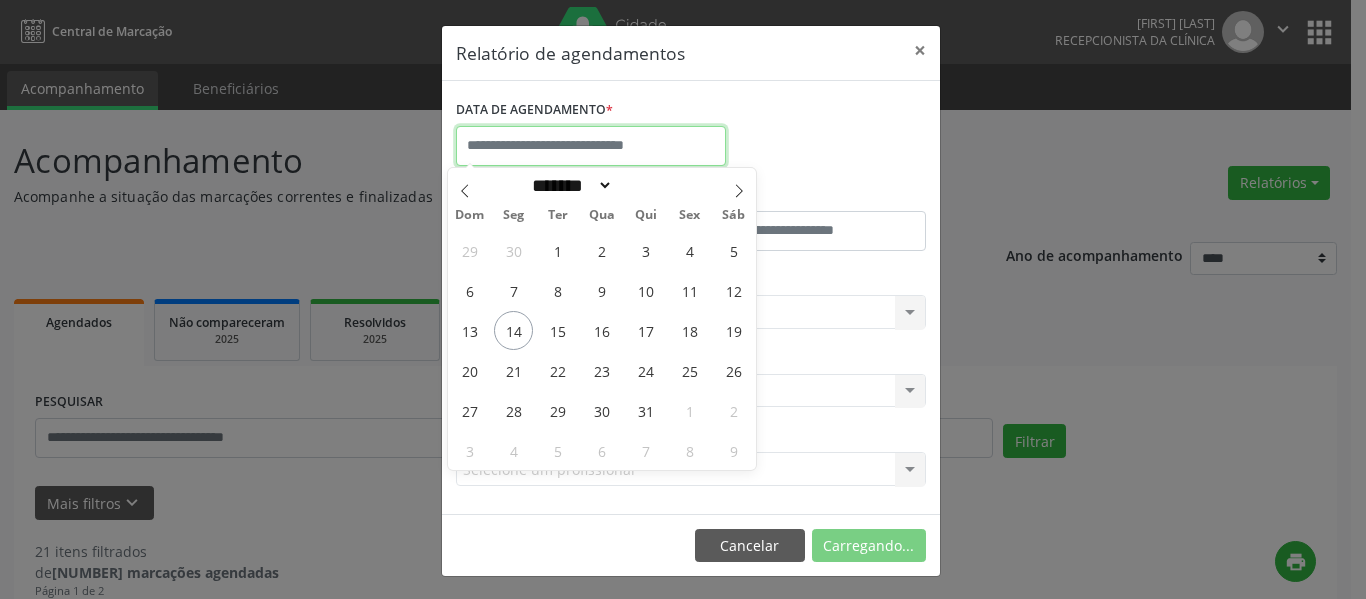 click at bounding box center [591, 146] 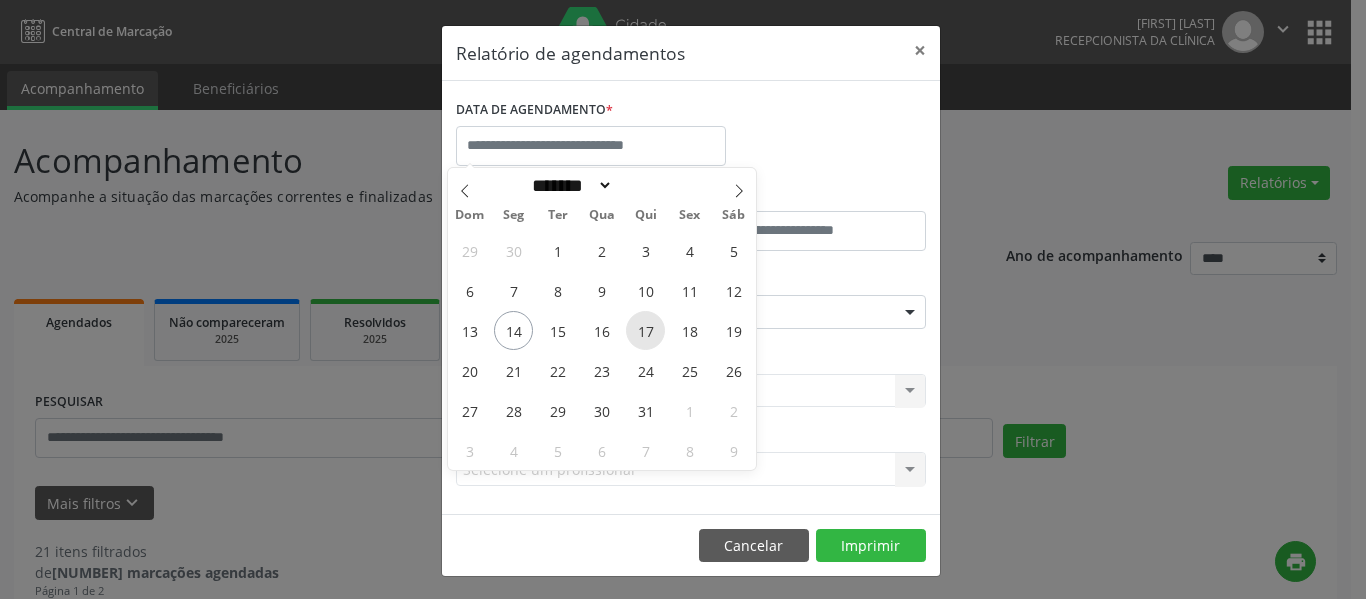 click on "17" at bounding box center [645, 330] 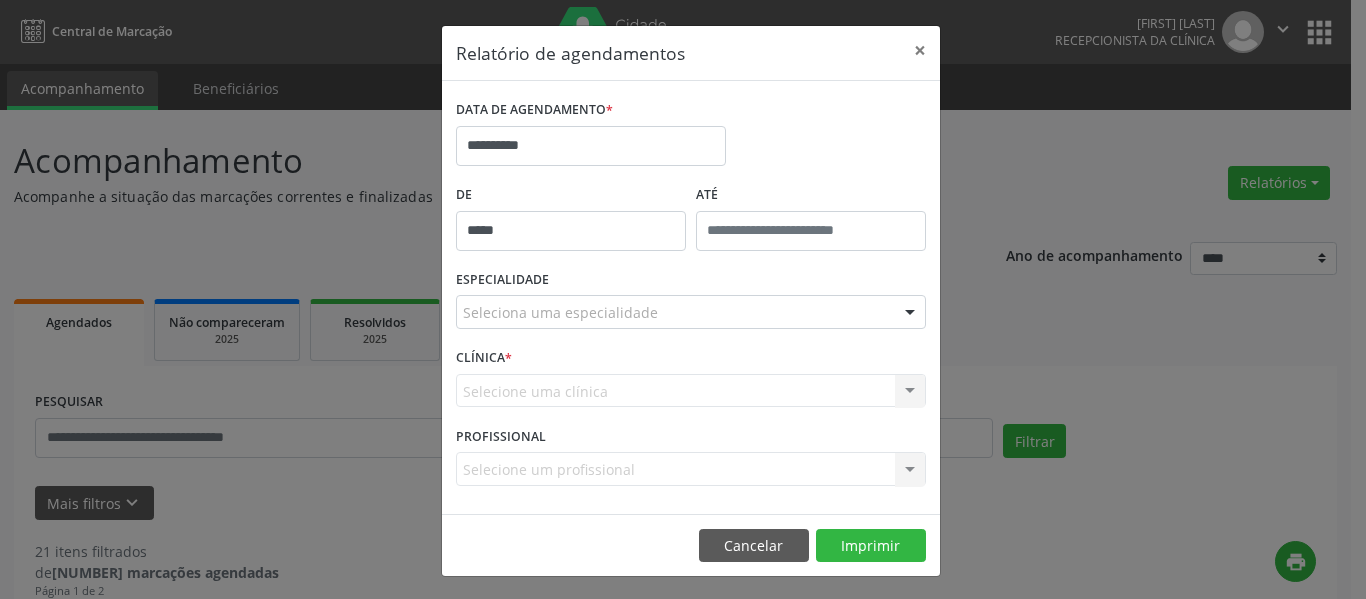 click on "*****" at bounding box center (571, 231) 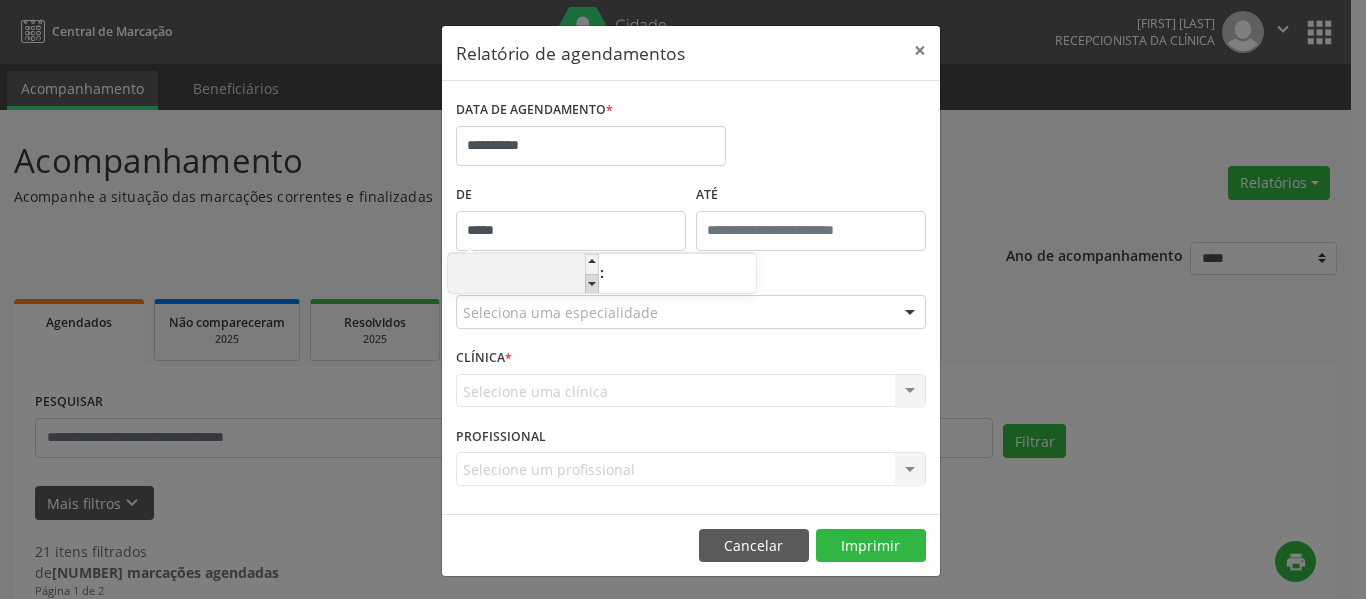 click at bounding box center (592, 284) 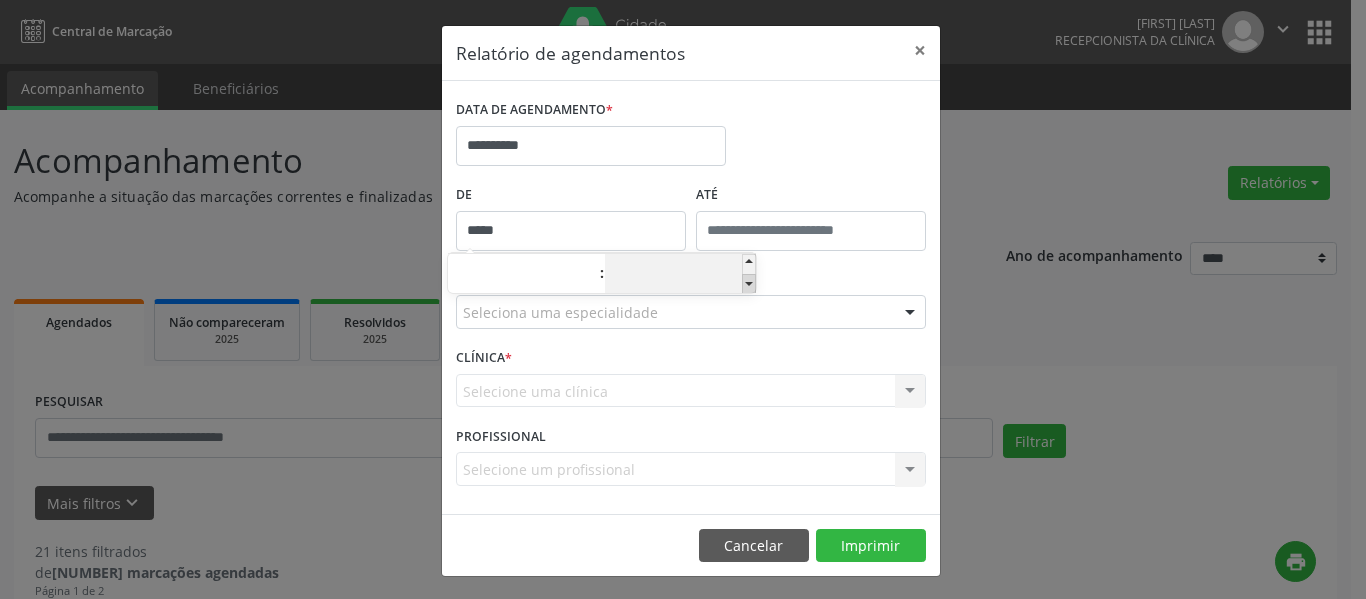 drag, startPoint x: 588, startPoint y: 280, endPoint x: 744, endPoint y: 277, distance: 156.02884 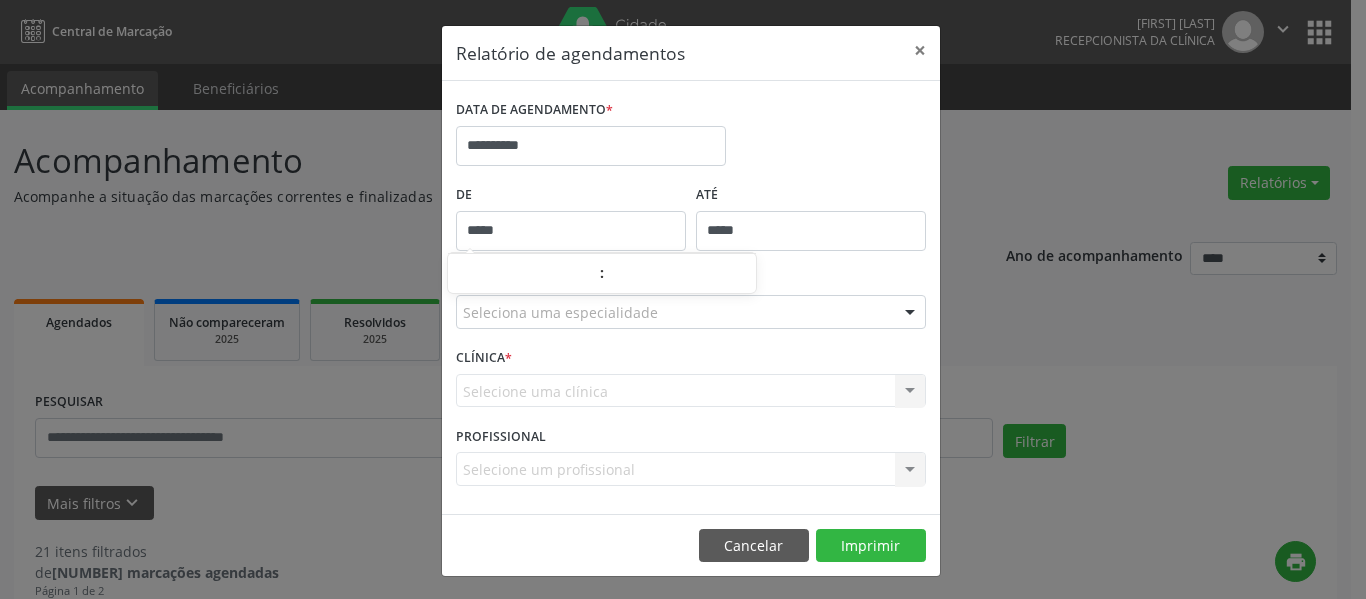 click on "**********" at bounding box center [683, 299] 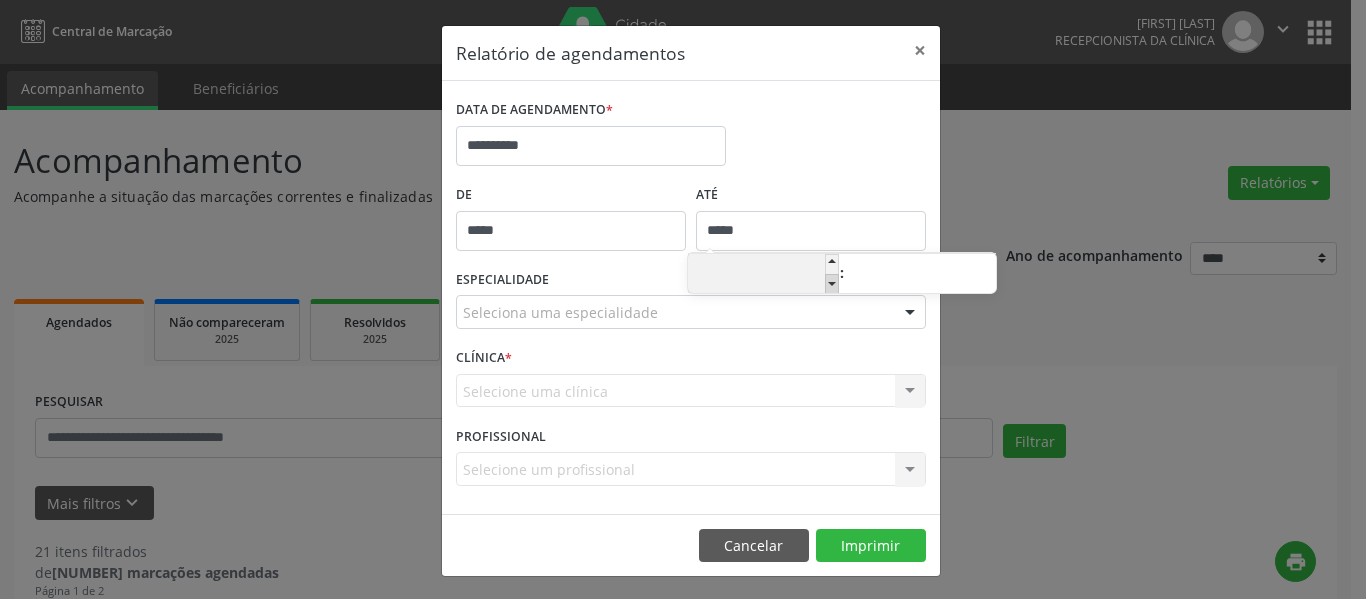 drag, startPoint x: 829, startPoint y: 268, endPoint x: 832, endPoint y: 285, distance: 17.262676 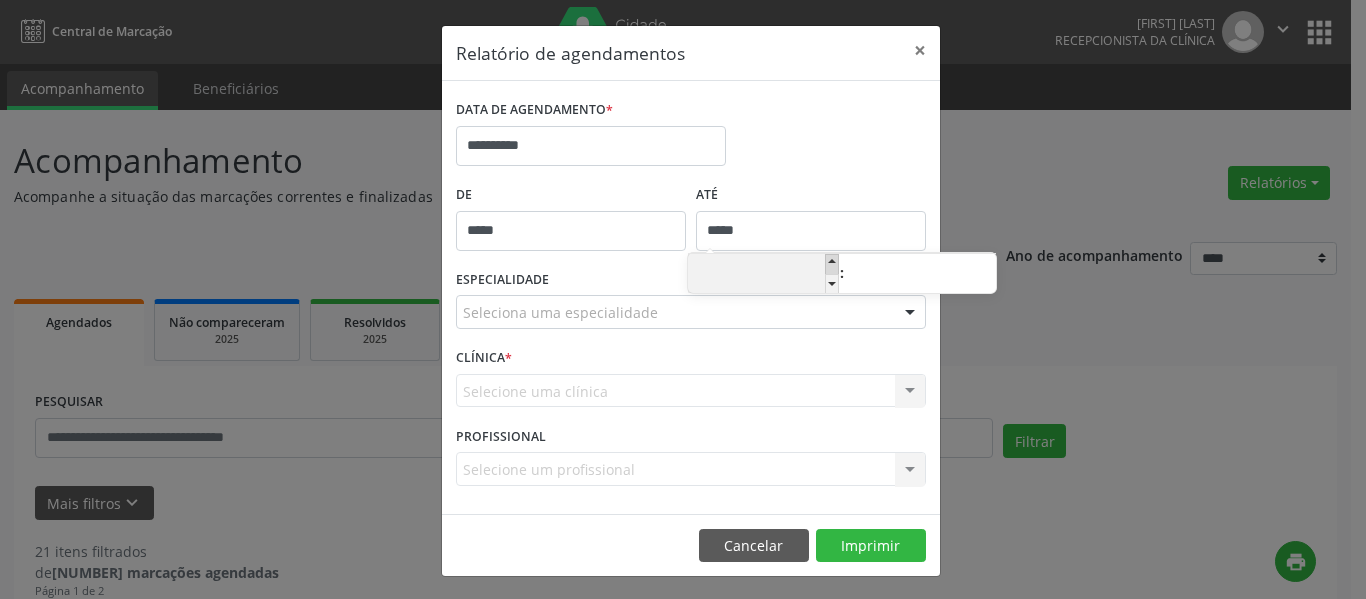 click at bounding box center [832, 264] 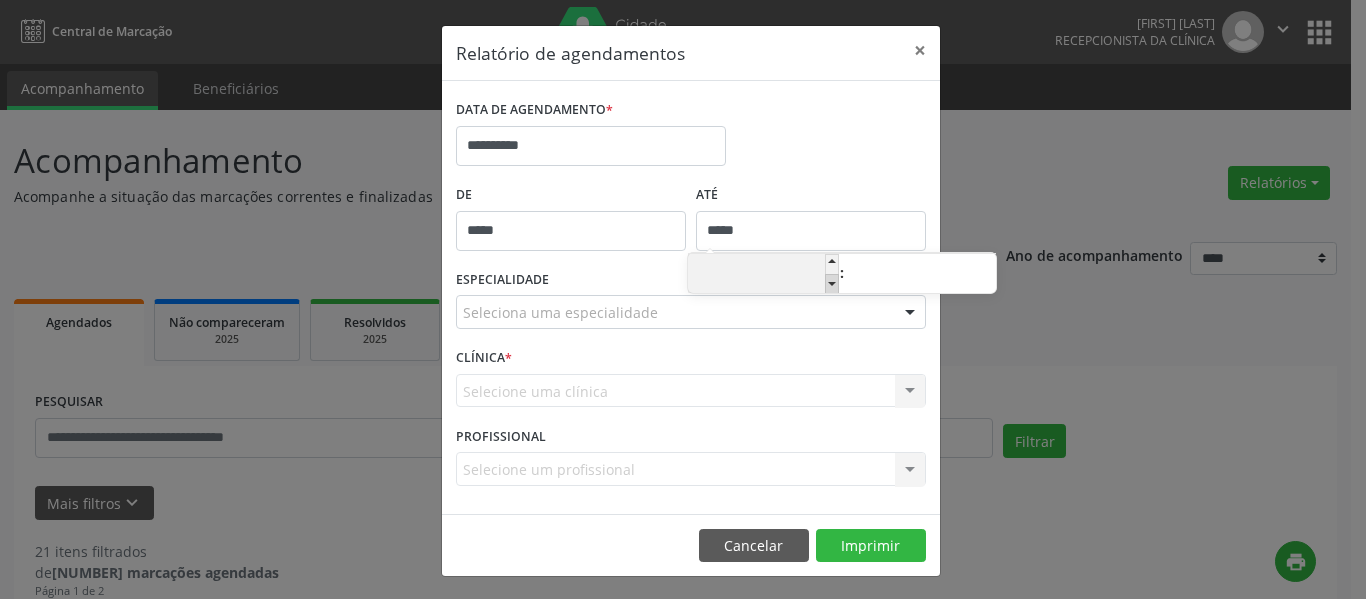 type on "**" 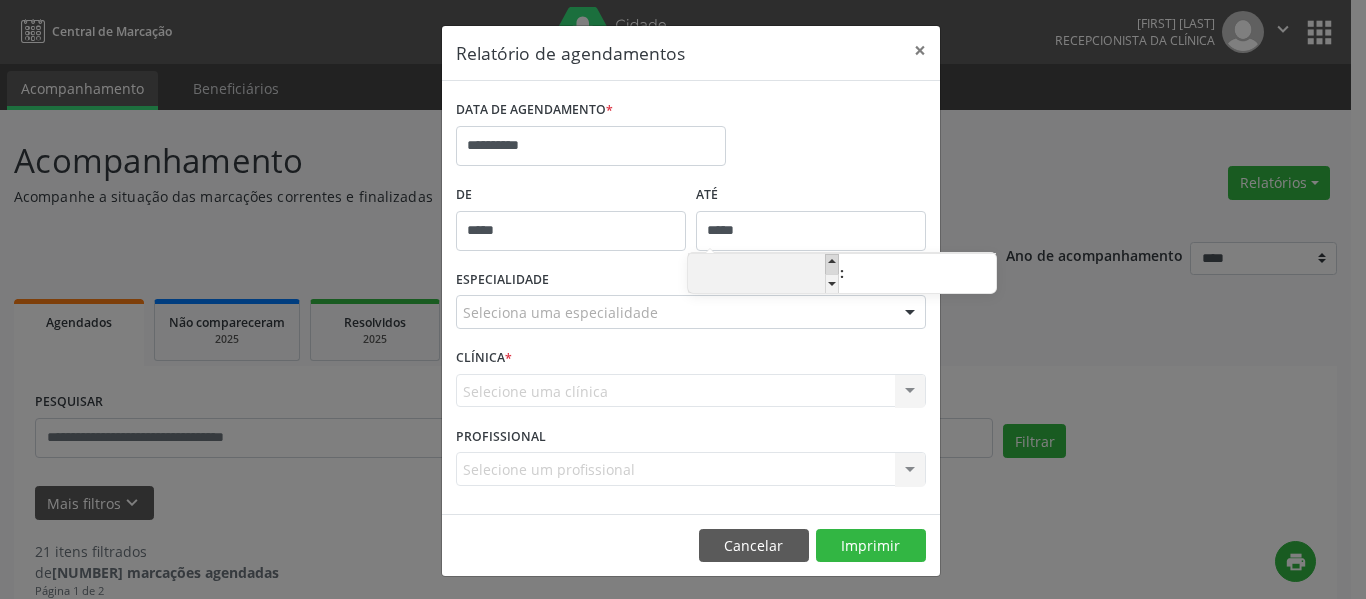 click at bounding box center [832, 264] 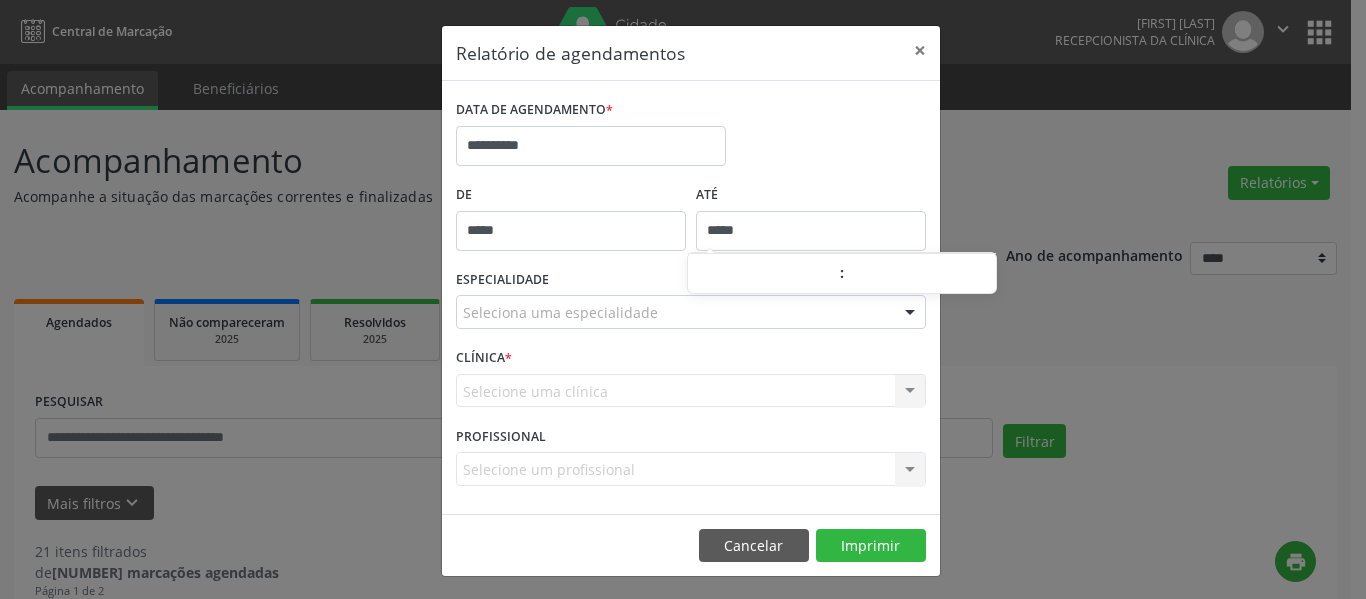 click on "**********" at bounding box center (691, 137) 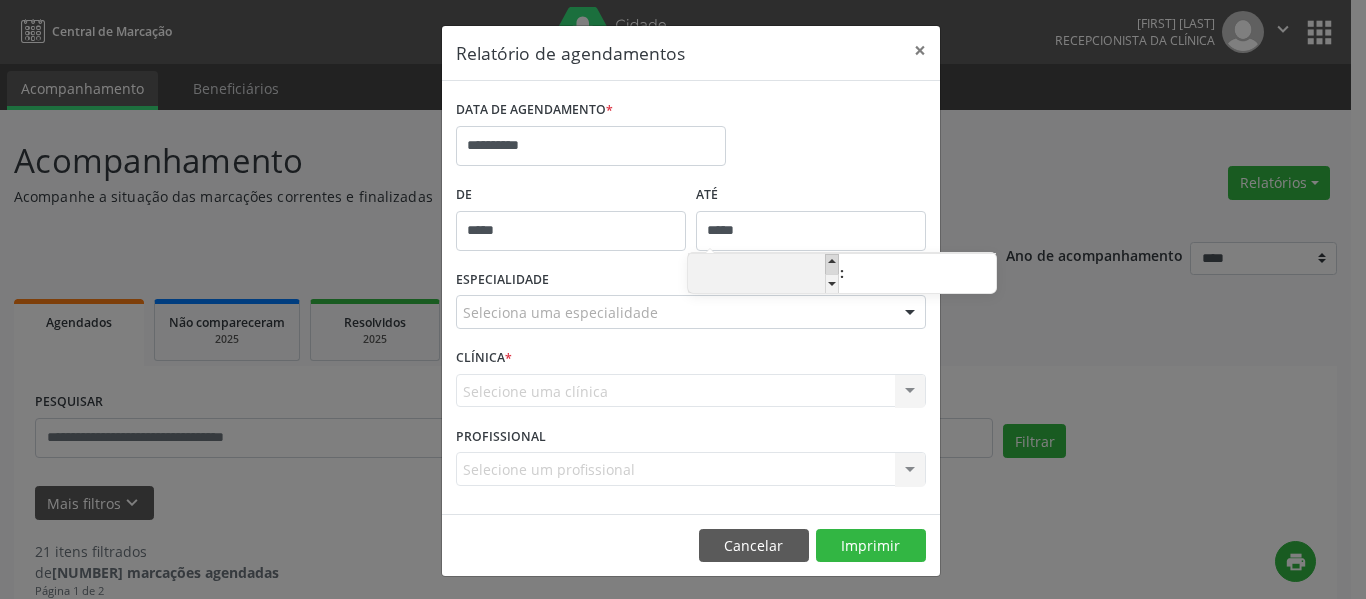 click at bounding box center (832, 264) 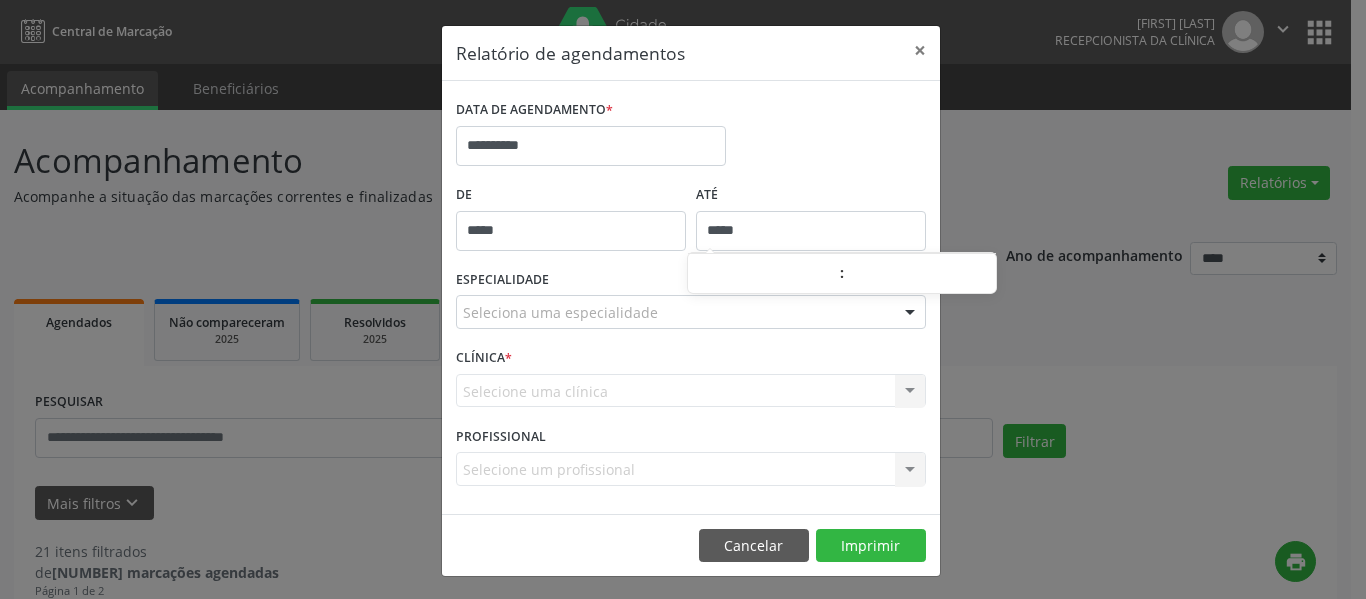 type on "*****" 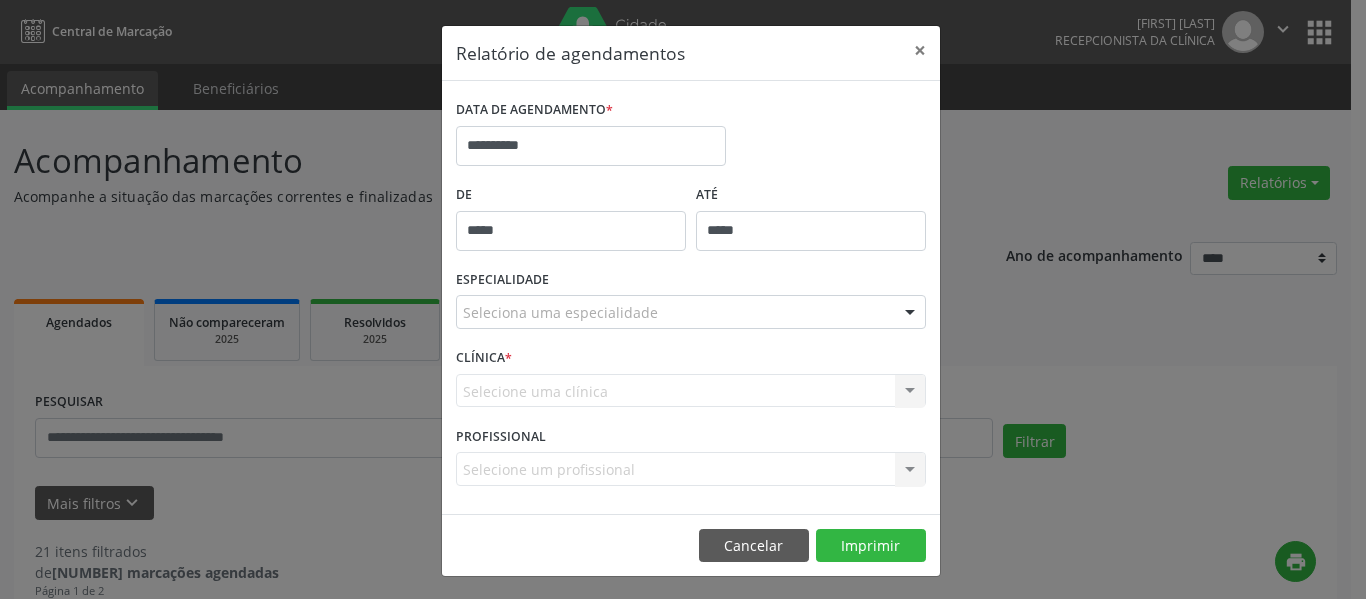 click on "ATÉ" at bounding box center [811, 195] 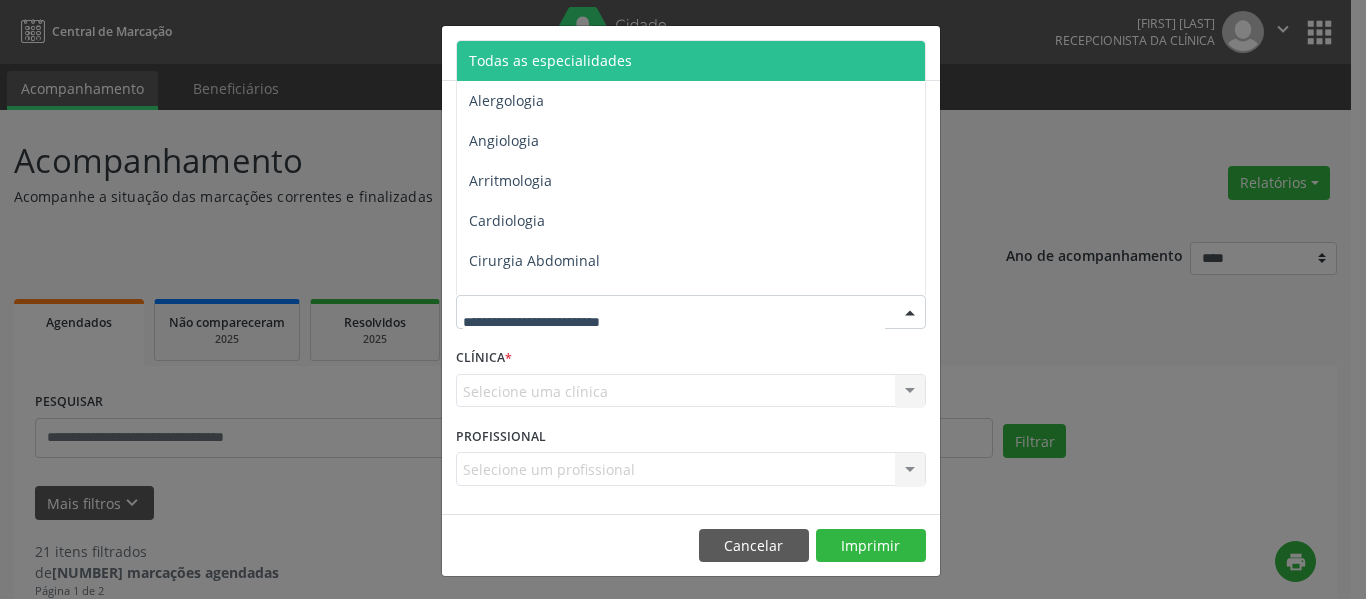 click on "Todas as especialidades" at bounding box center (692, 61) 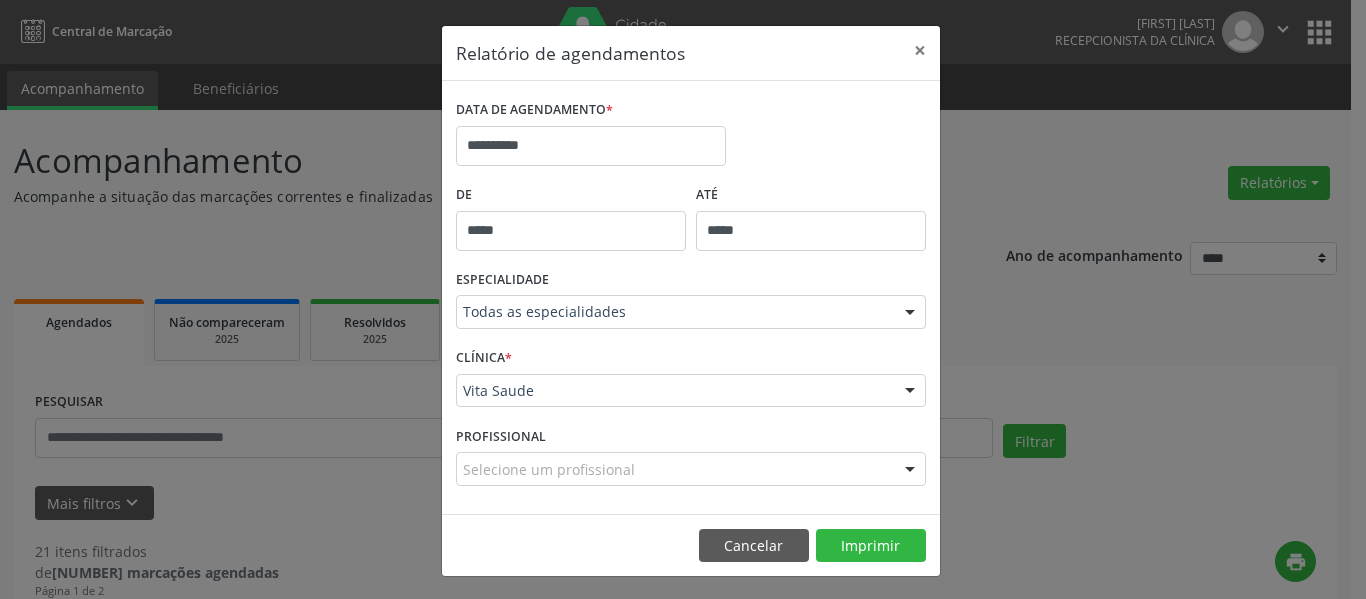 scroll, scrollTop: 3, scrollLeft: 0, axis: vertical 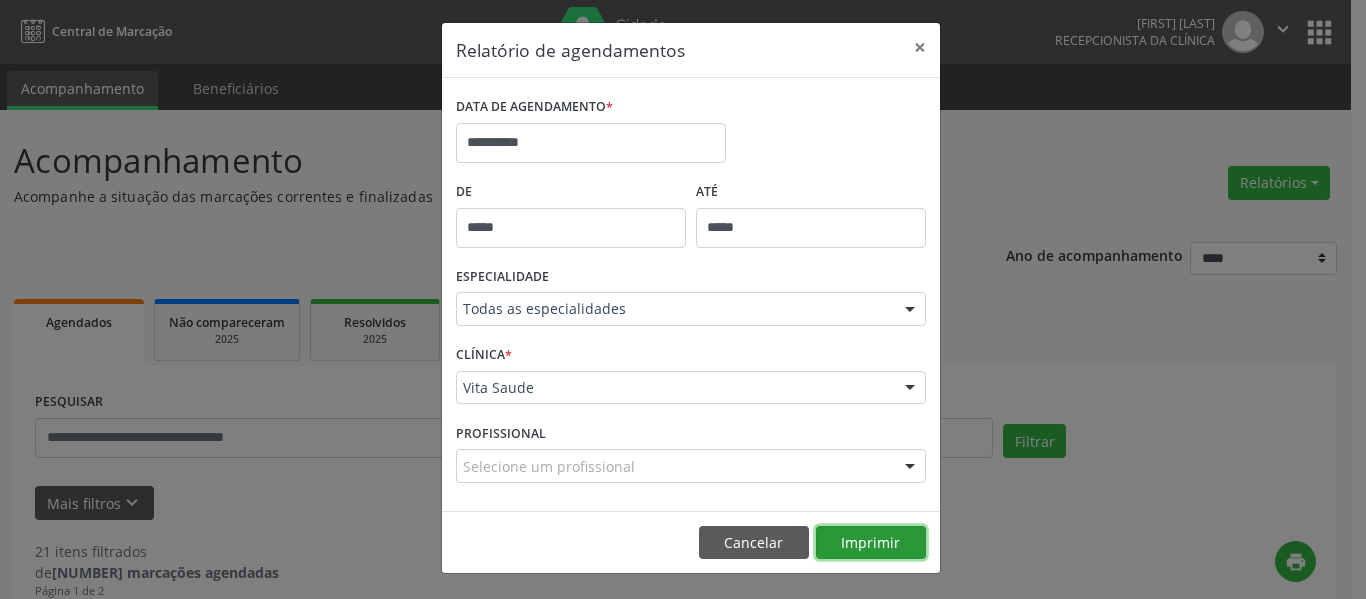 click on "Imprimir" at bounding box center [871, 543] 